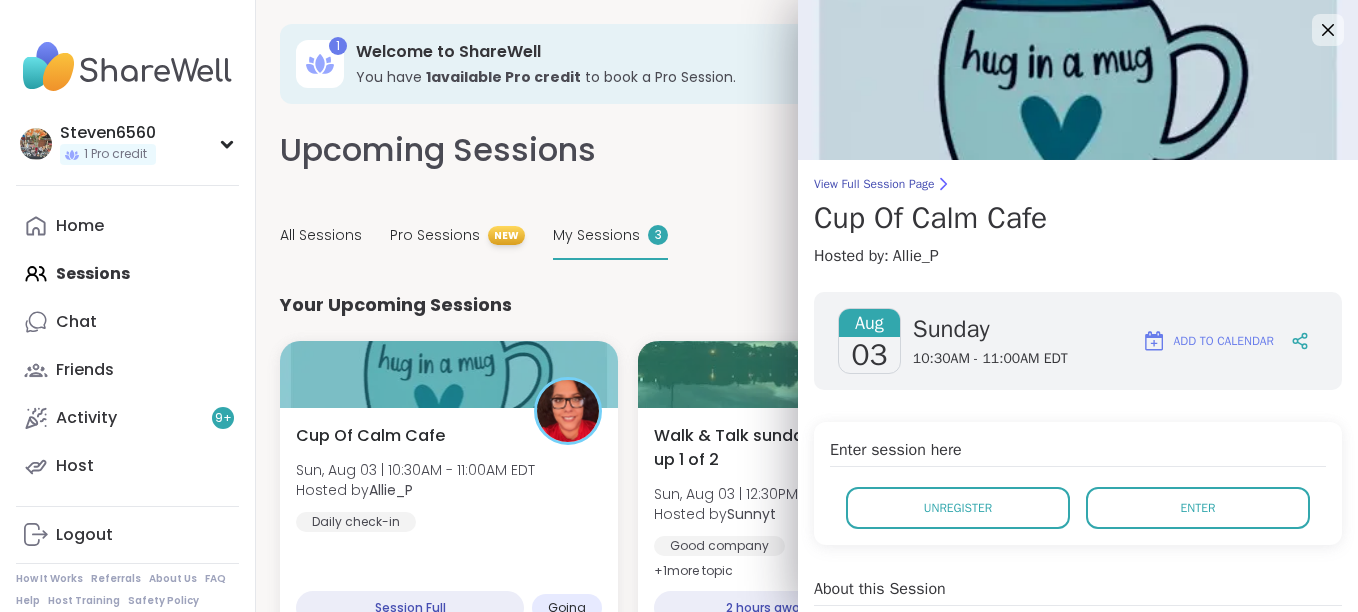 scroll, scrollTop: 0, scrollLeft: 0, axis: both 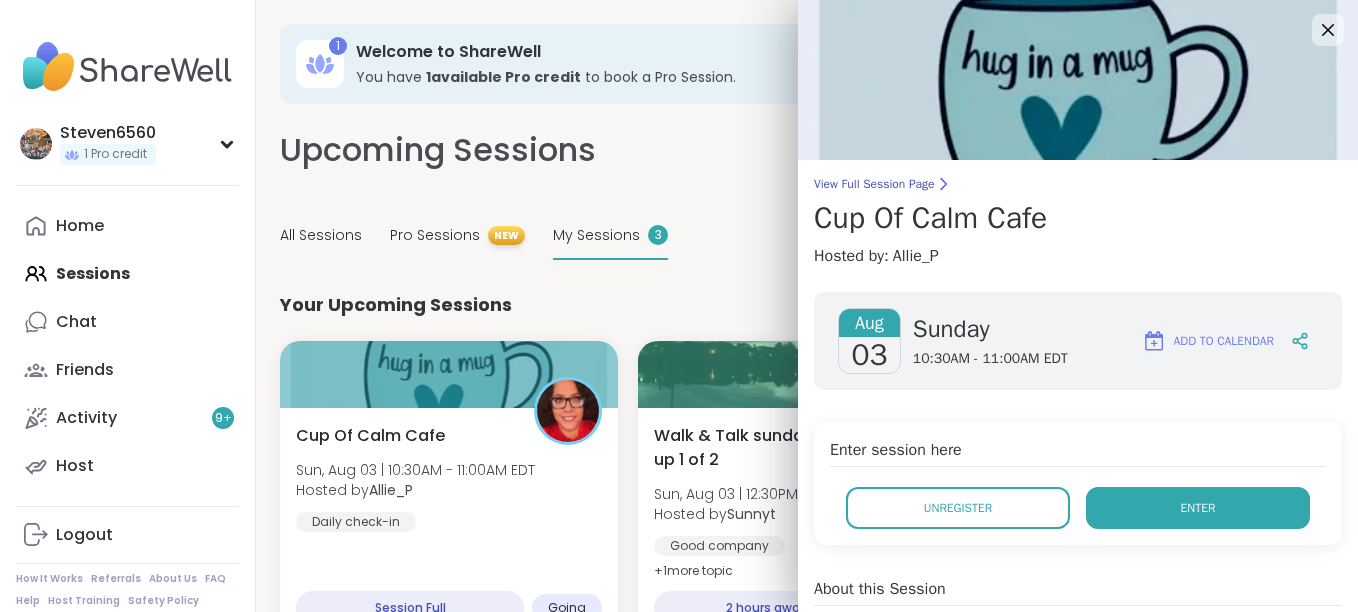 click on "Enter" at bounding box center [1198, 508] 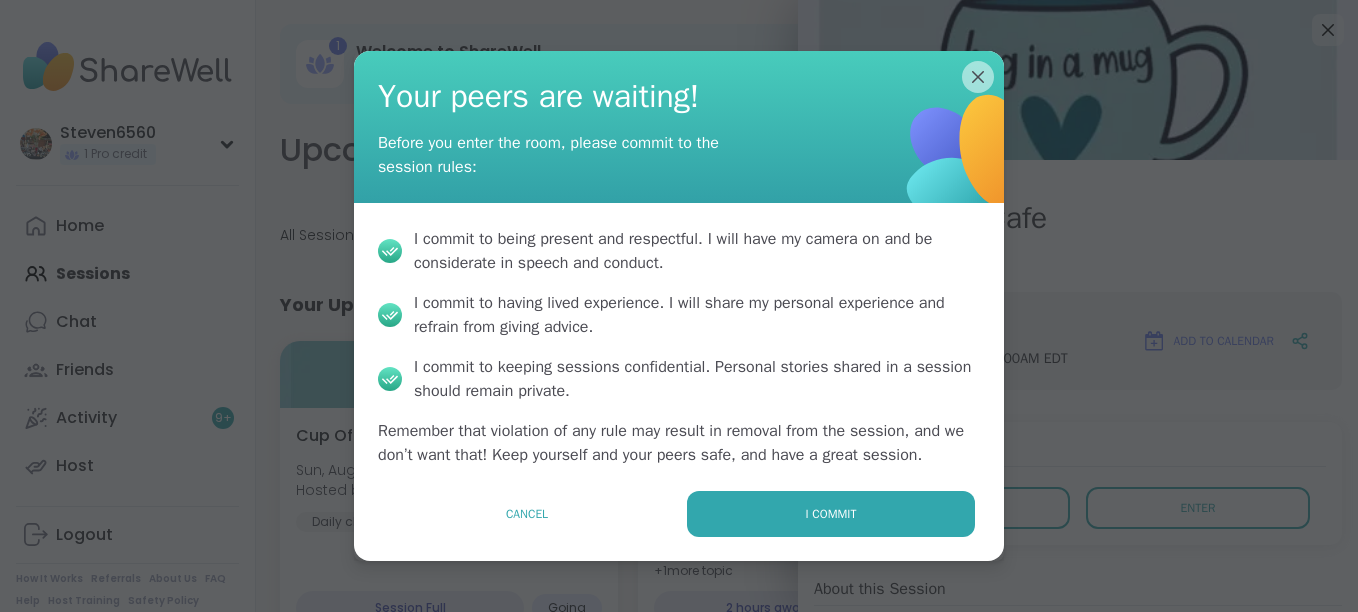 click on "I commit to being present and respectful . I will have my camera on and be considerate in speech and conduct. I commit to having lived experience . I will share my personal experience and refrain from giving advice. I commit to keeping sessions confidential . Personal stories shared in a session should remain private. Remember that violation of any rule may result in removal from the session, and we don’t want that! Keep yourself and your peers safe, and have a great session." at bounding box center [679, 347] 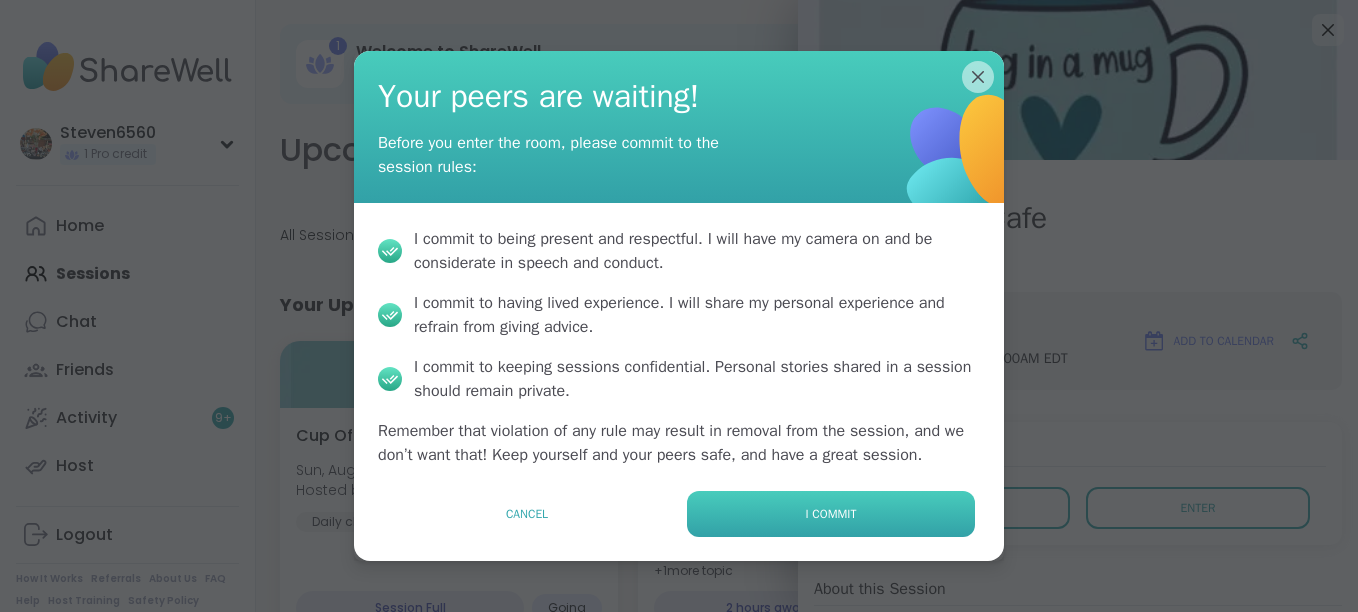 click on "I commit" at bounding box center (831, 514) 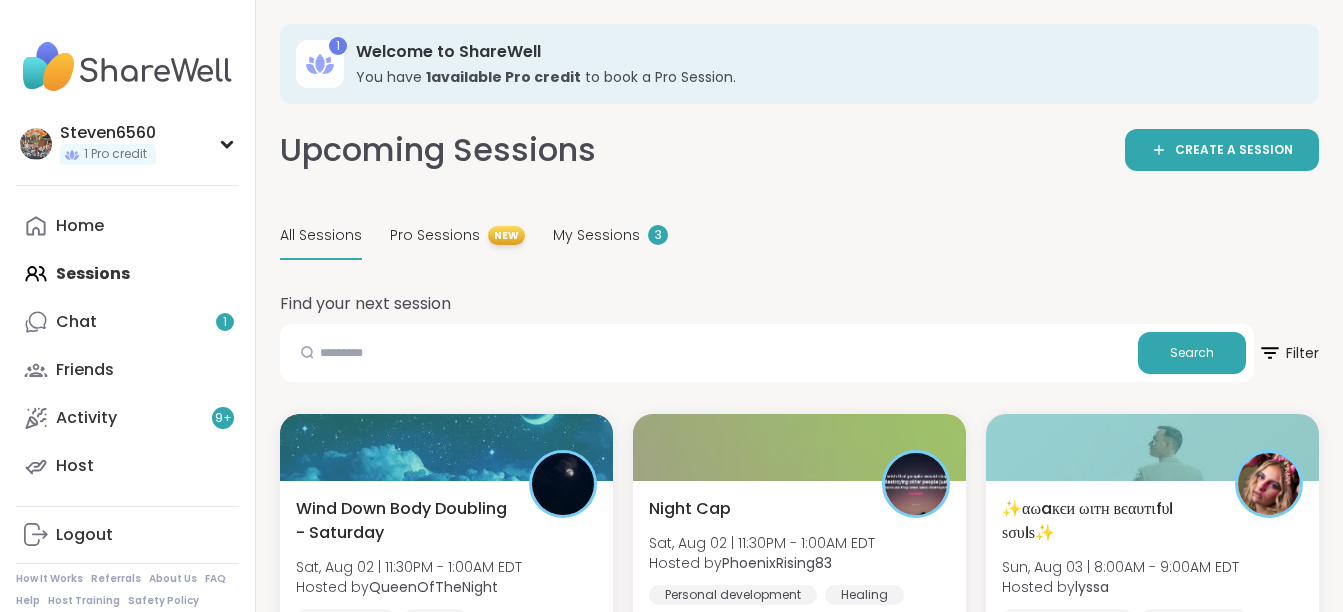 scroll, scrollTop: 20244, scrollLeft: 0, axis: vertical 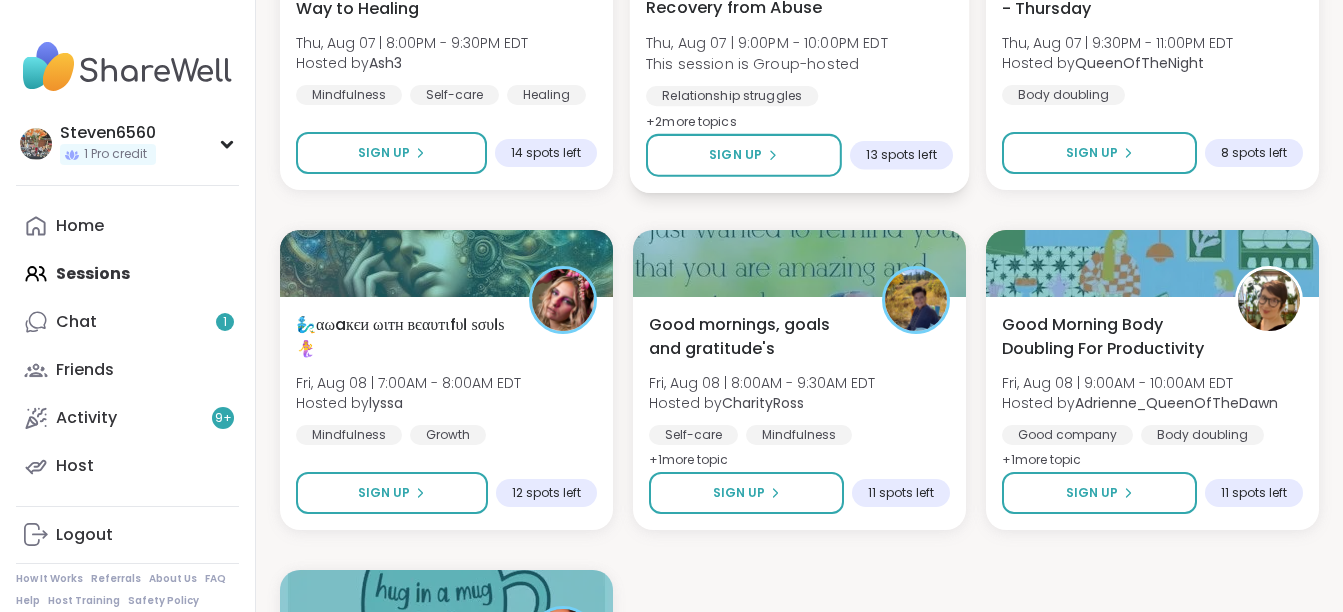 click on "Breaking Free: Early Recovery from Abuse Thu, Aug 07 | 9:00PM - 10:00PM EDT This session is Group-hosted Relationship struggles Trauma recovery Emotional abuse + 2  more topic s" at bounding box center (799, 52) 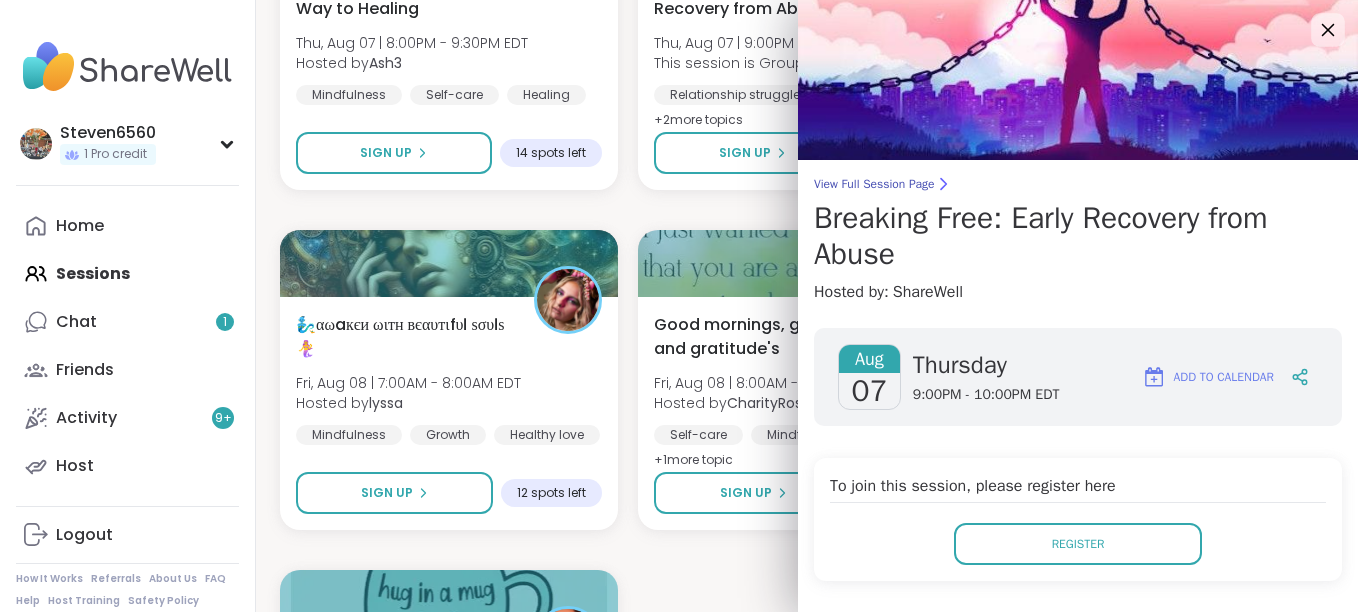 click 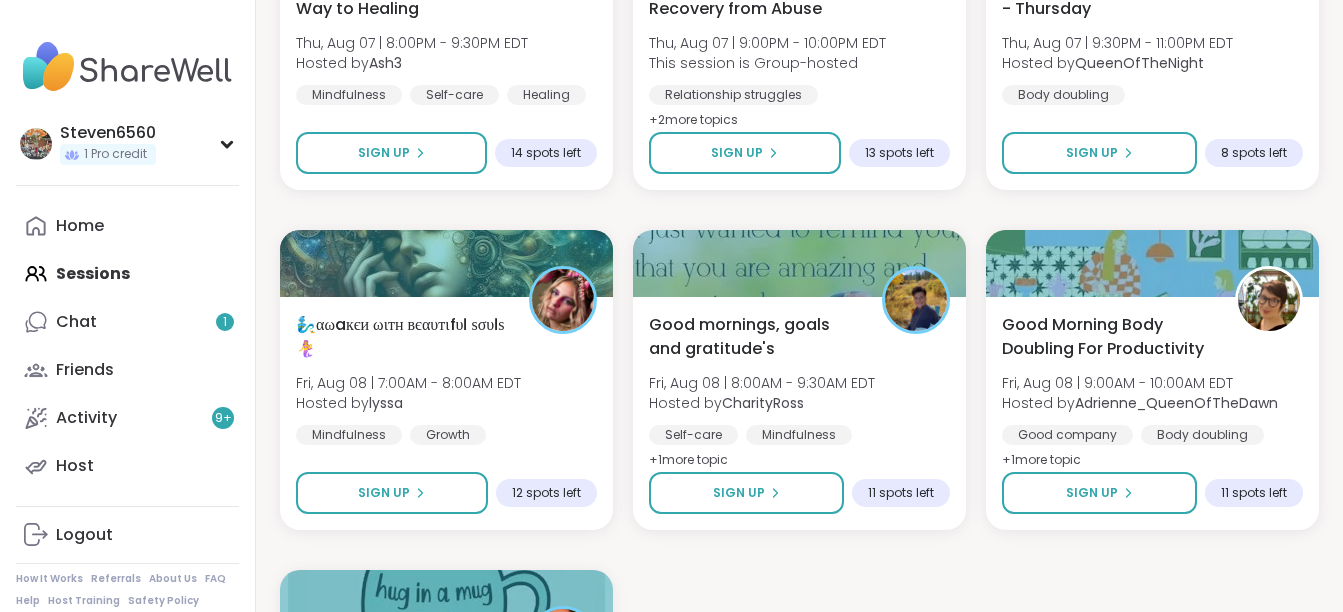 click on "Home Sessions Chat 1 Friends Activity 9 + Host" at bounding box center (127, 346) 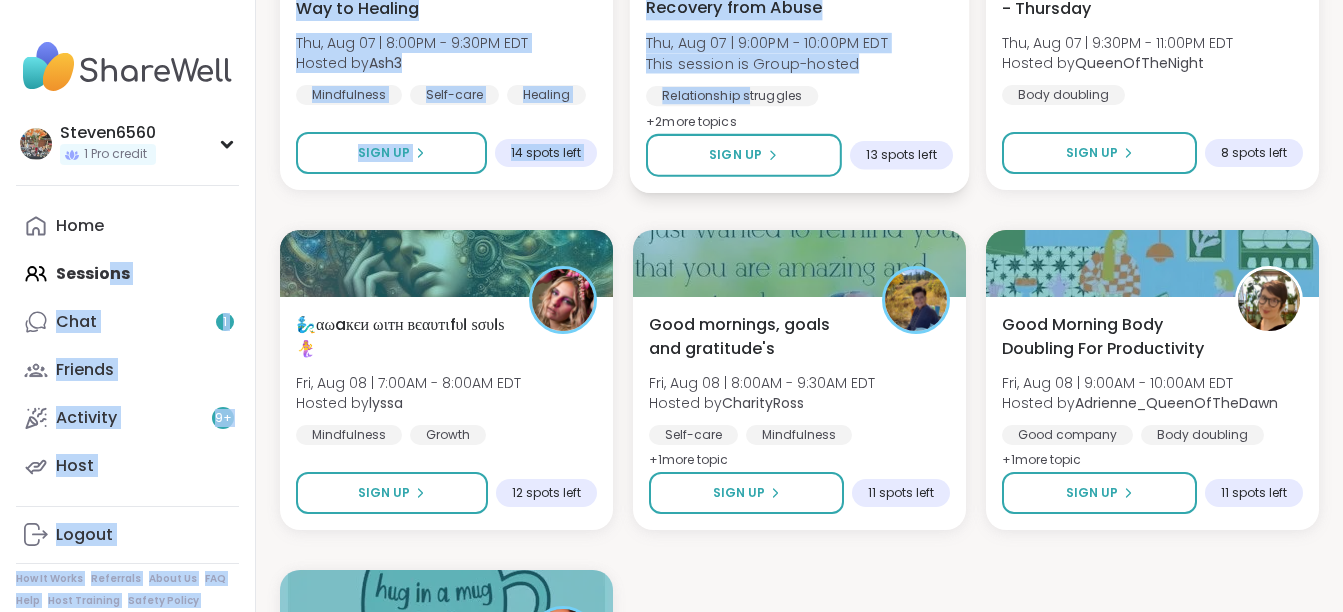 drag, startPoint x: 112, startPoint y: 264, endPoint x: 816, endPoint y: 106, distance: 721.5123 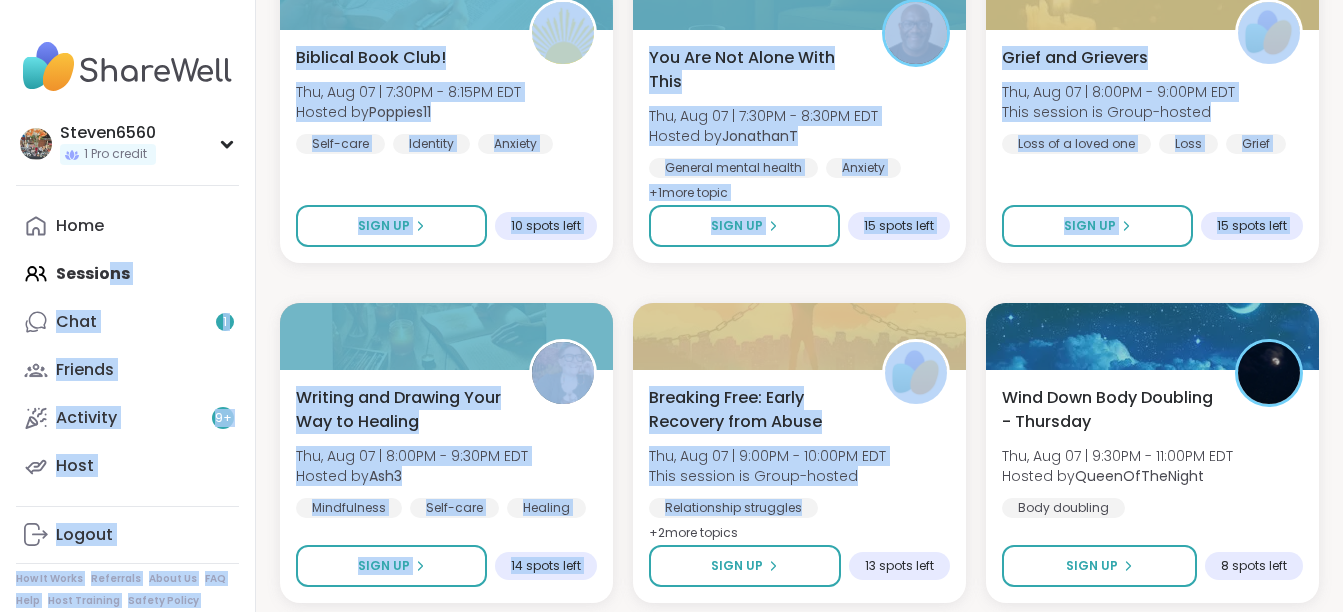 scroll, scrollTop: 19817, scrollLeft: 0, axis: vertical 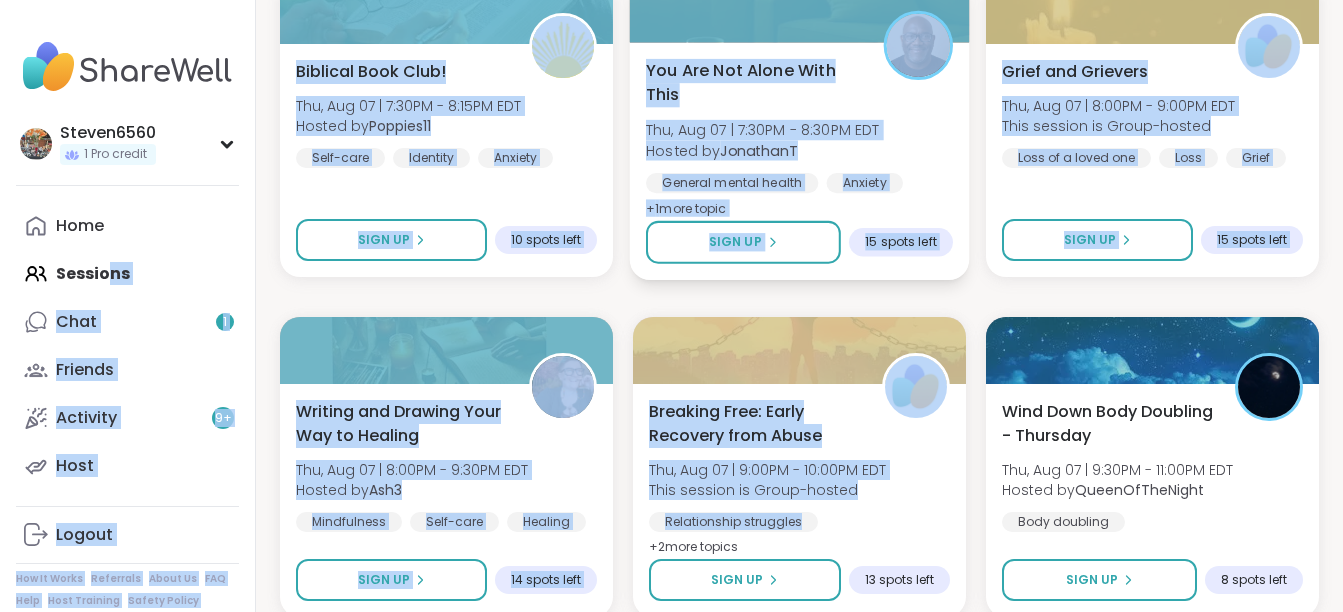 click at bounding box center (800, 8) 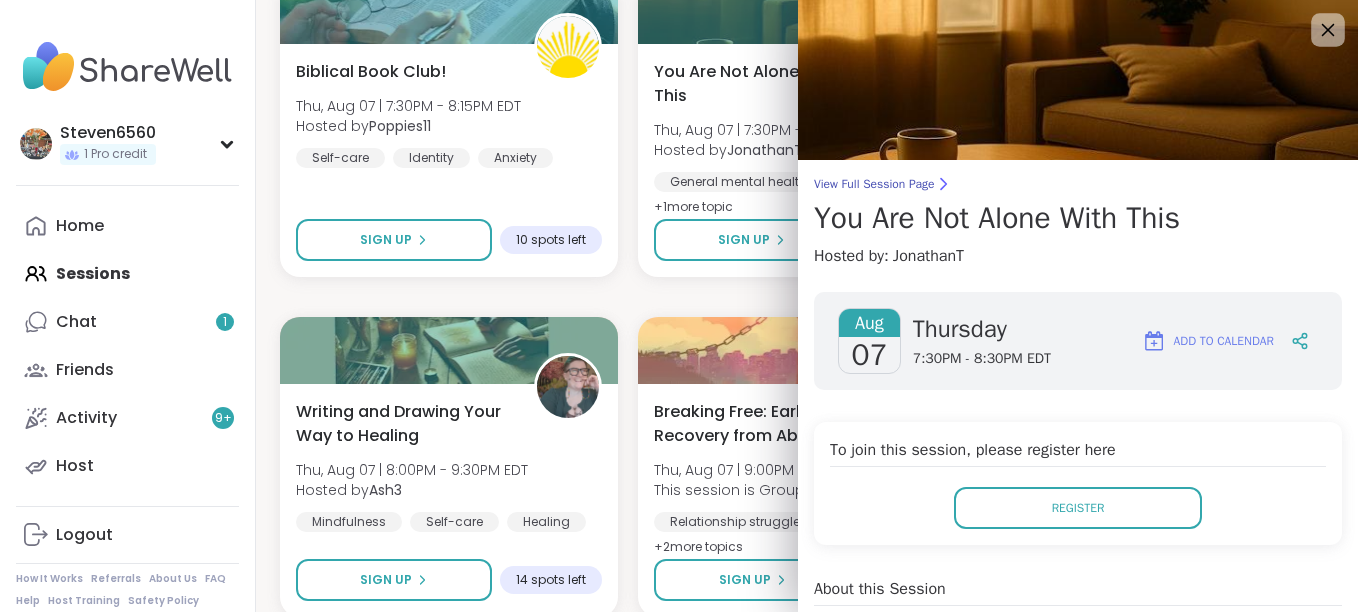 click 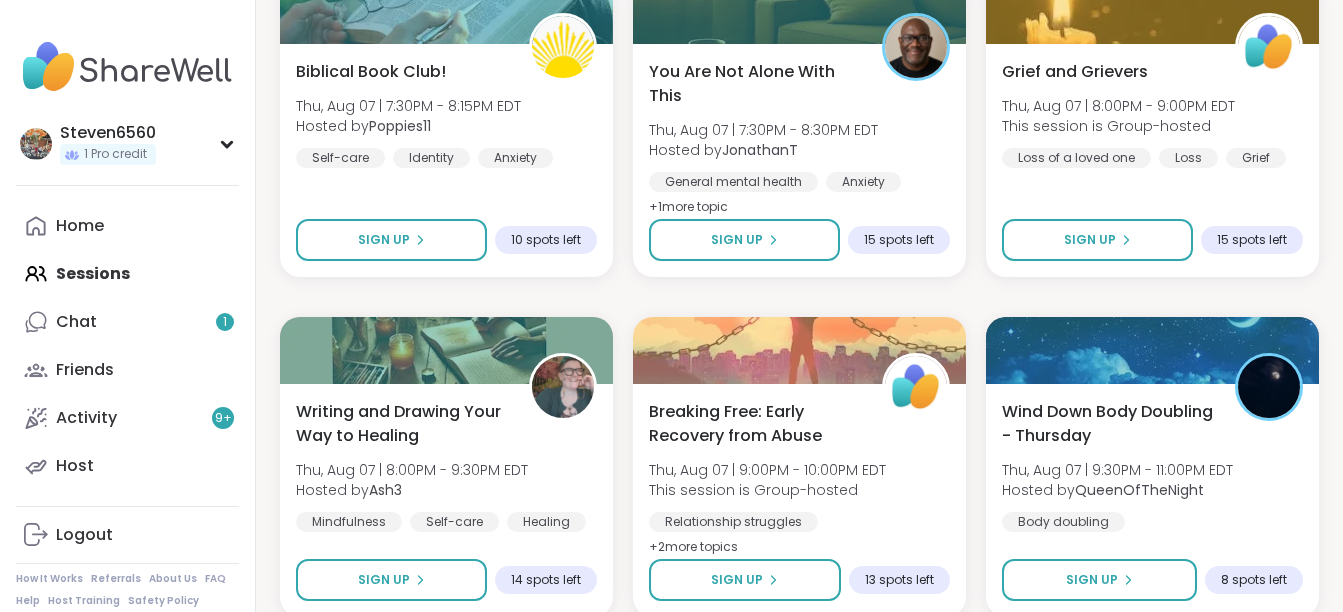click on "Home Sessions Chat 1 Friends Activity 9 + Host" at bounding box center (127, 346) 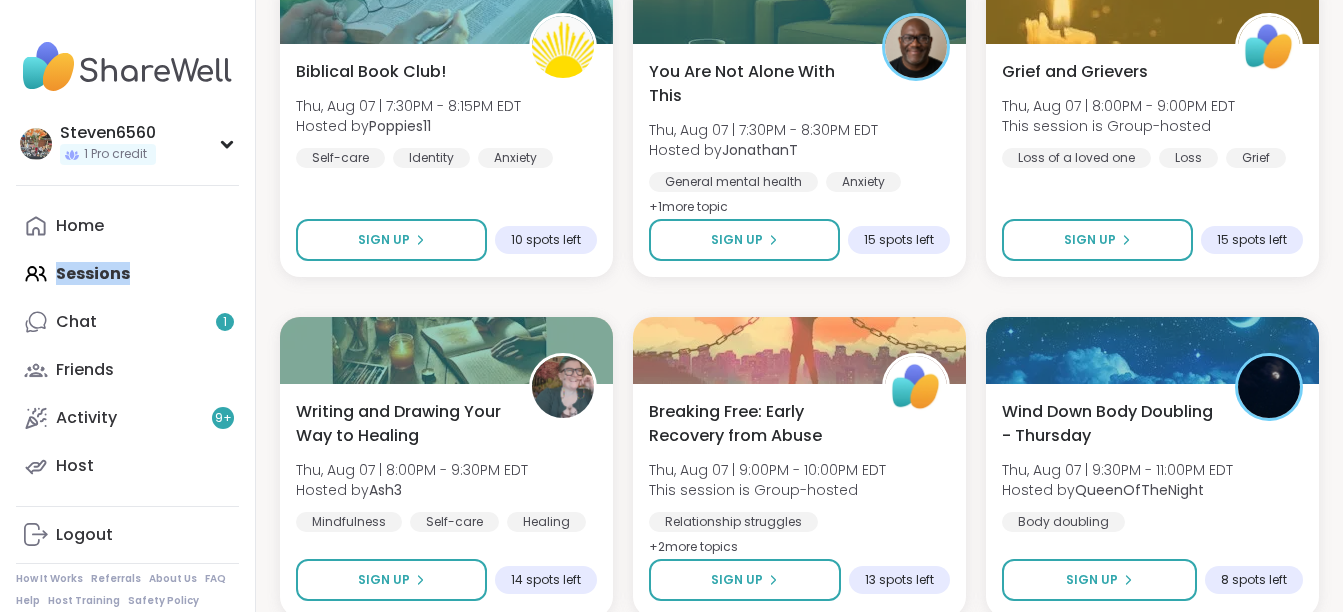 click on "Home Sessions Chat 1 Friends Activity 9 + Host" at bounding box center [127, 346] 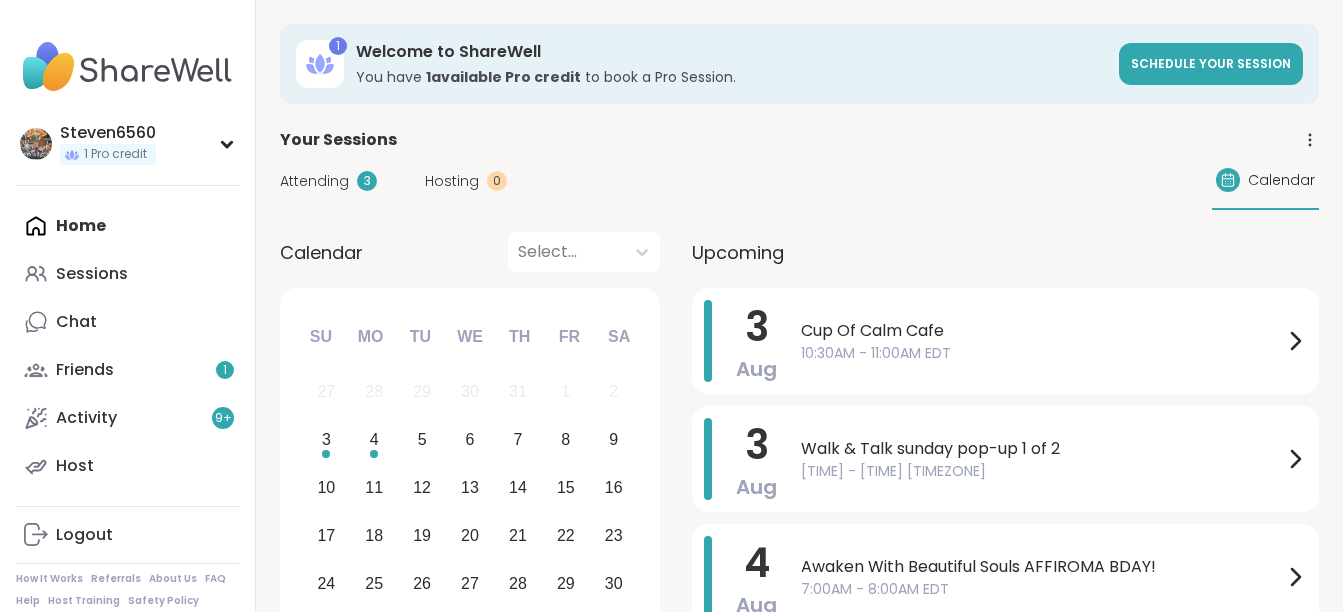 scroll, scrollTop: 0, scrollLeft: 0, axis: both 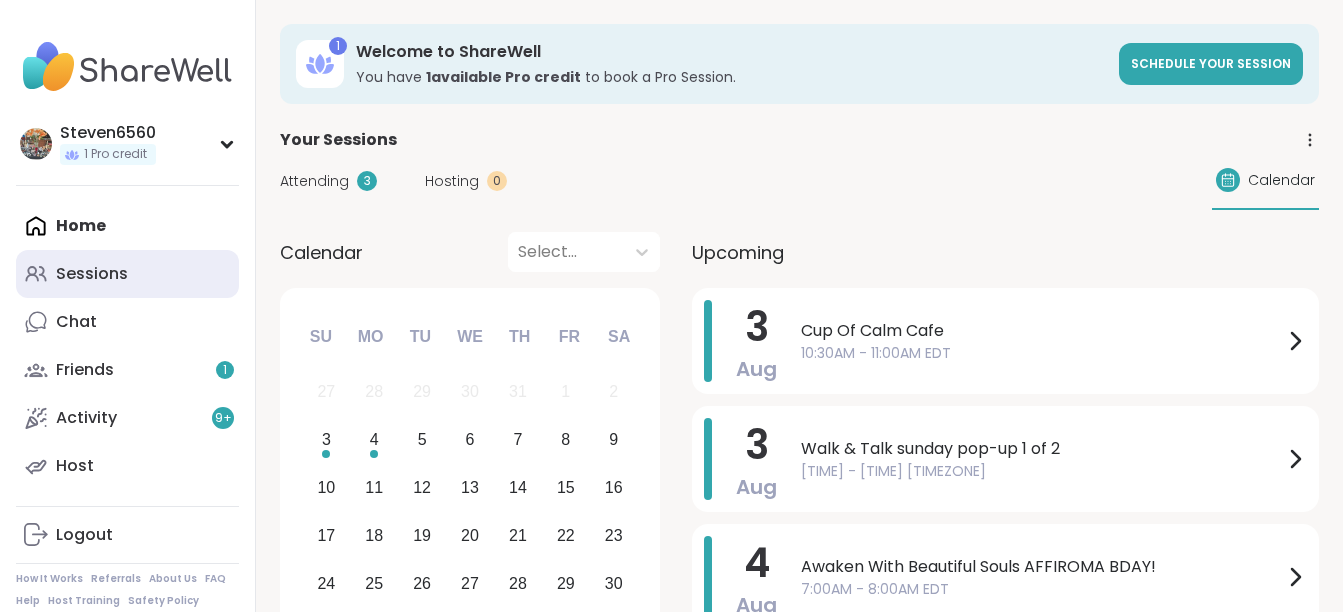 click on "Sessions" at bounding box center [92, 274] 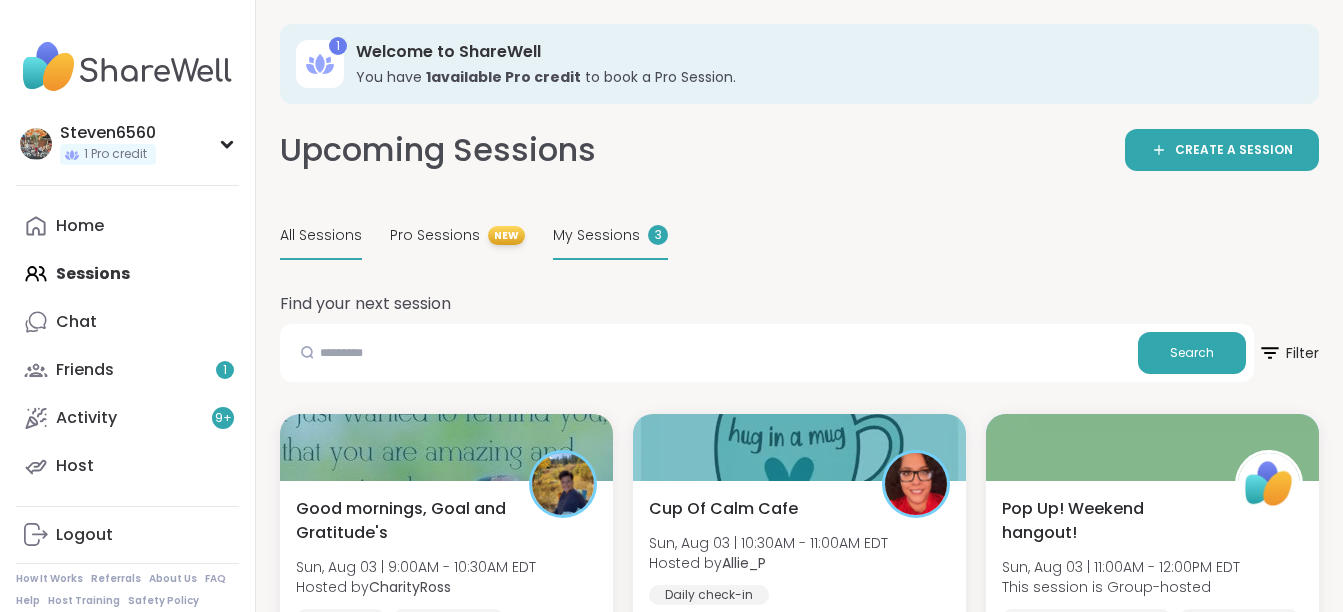 click on "My Sessions" at bounding box center (596, 235) 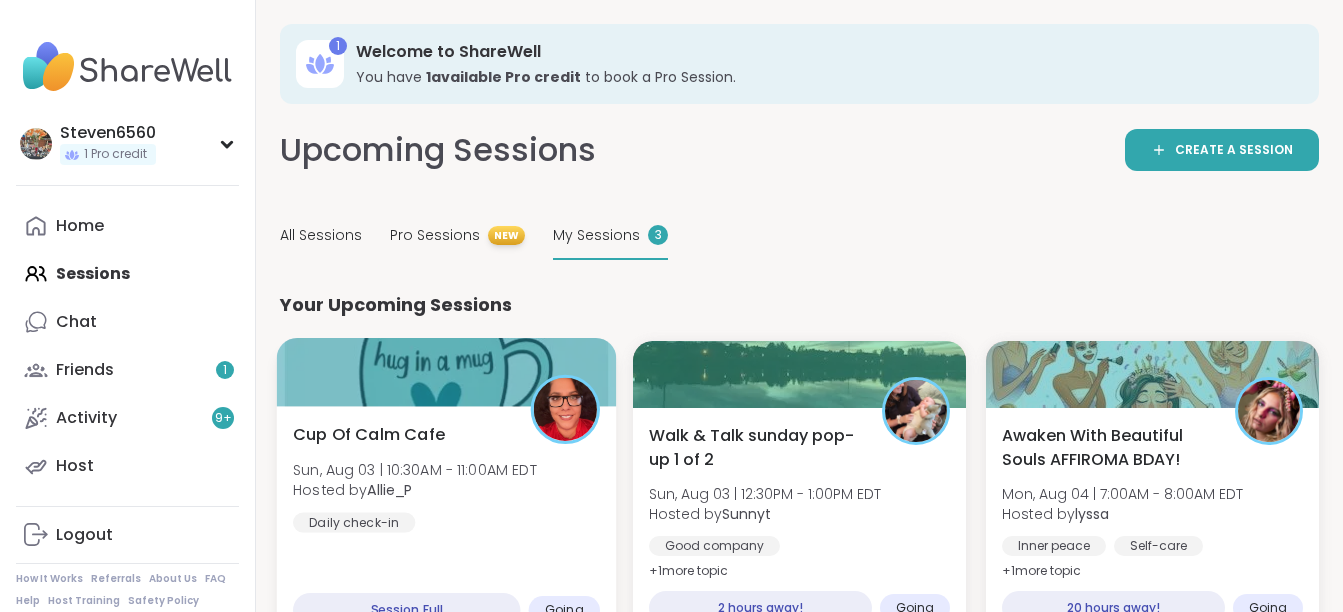 click on "Cup Of Calm Cafe Sun, Aug 03 | 10:30AM - 11:00AM EDT Hosted by  Allie_P Daily check-in Session Full Going" at bounding box center [447, 525] 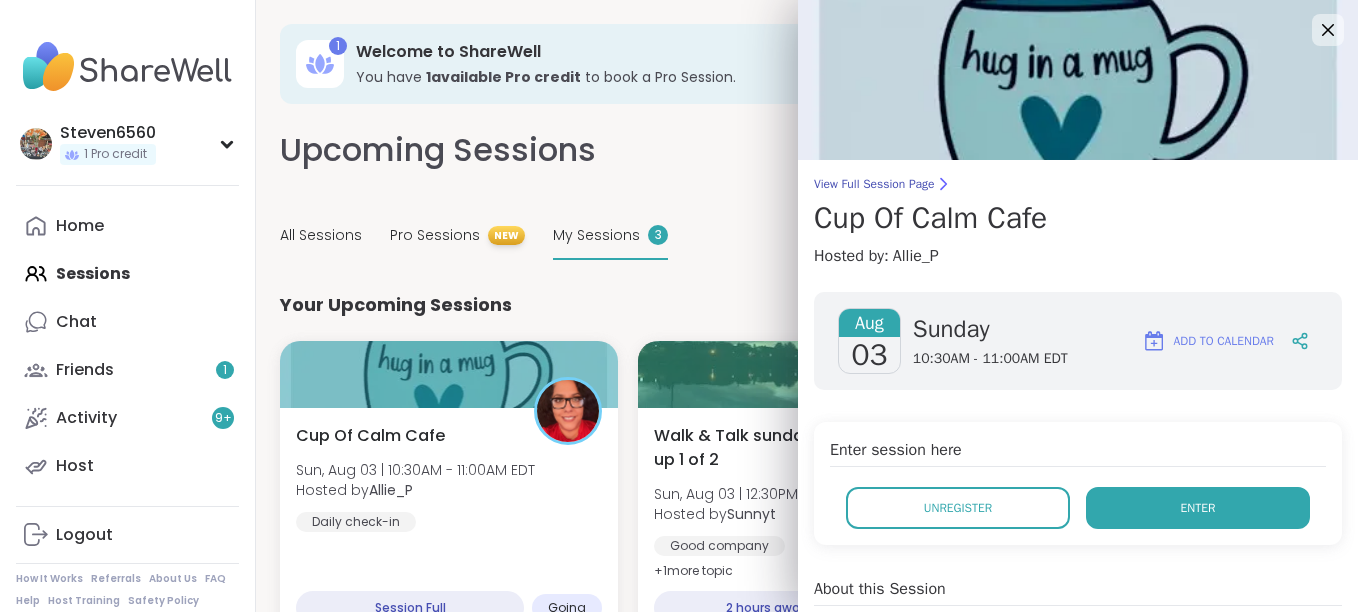 click on "Enter" at bounding box center [1198, 508] 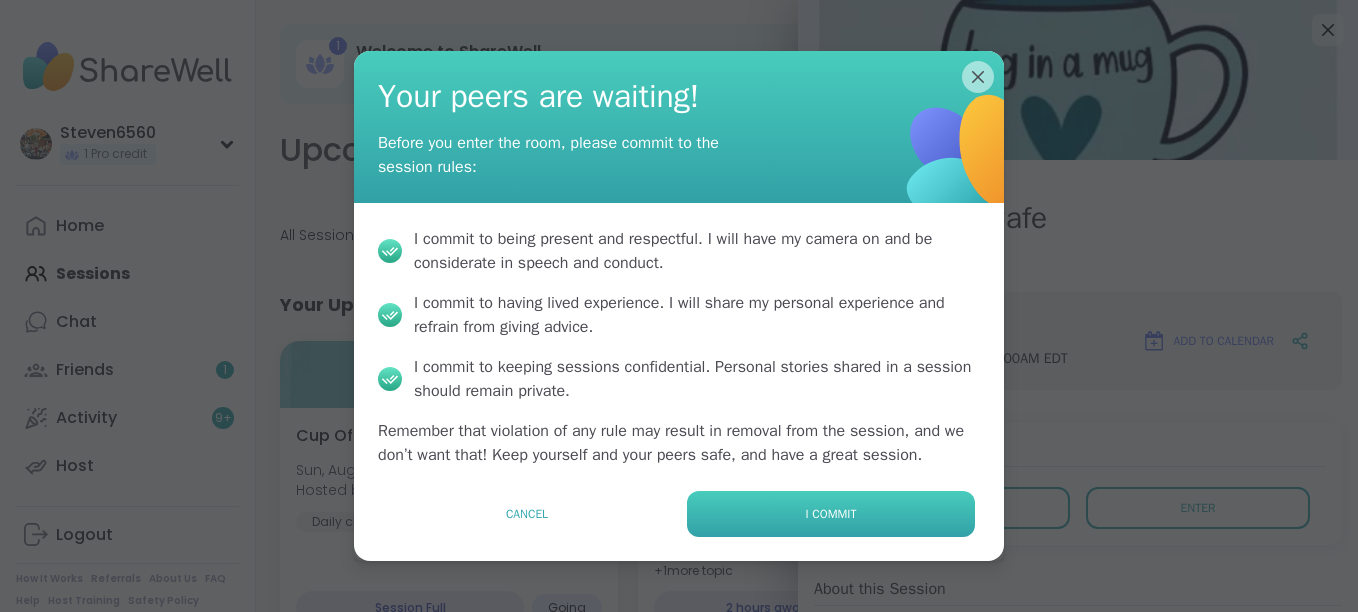 click on "I commit" at bounding box center [831, 514] 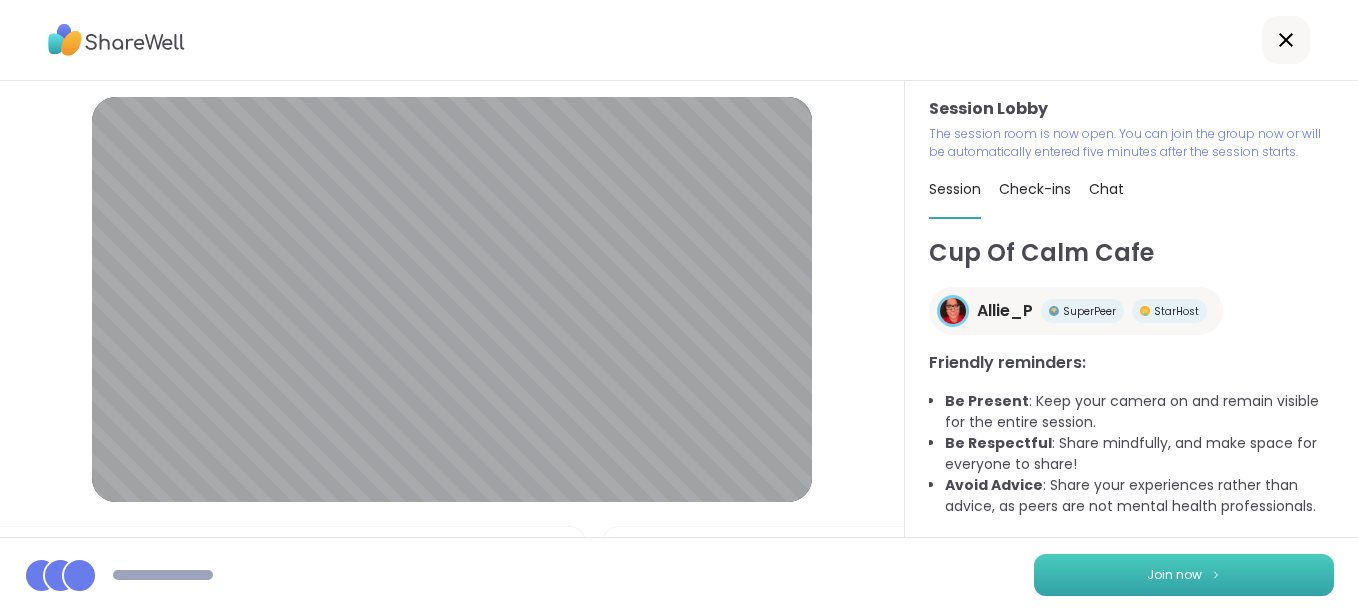 click on "Join now" at bounding box center [1184, 575] 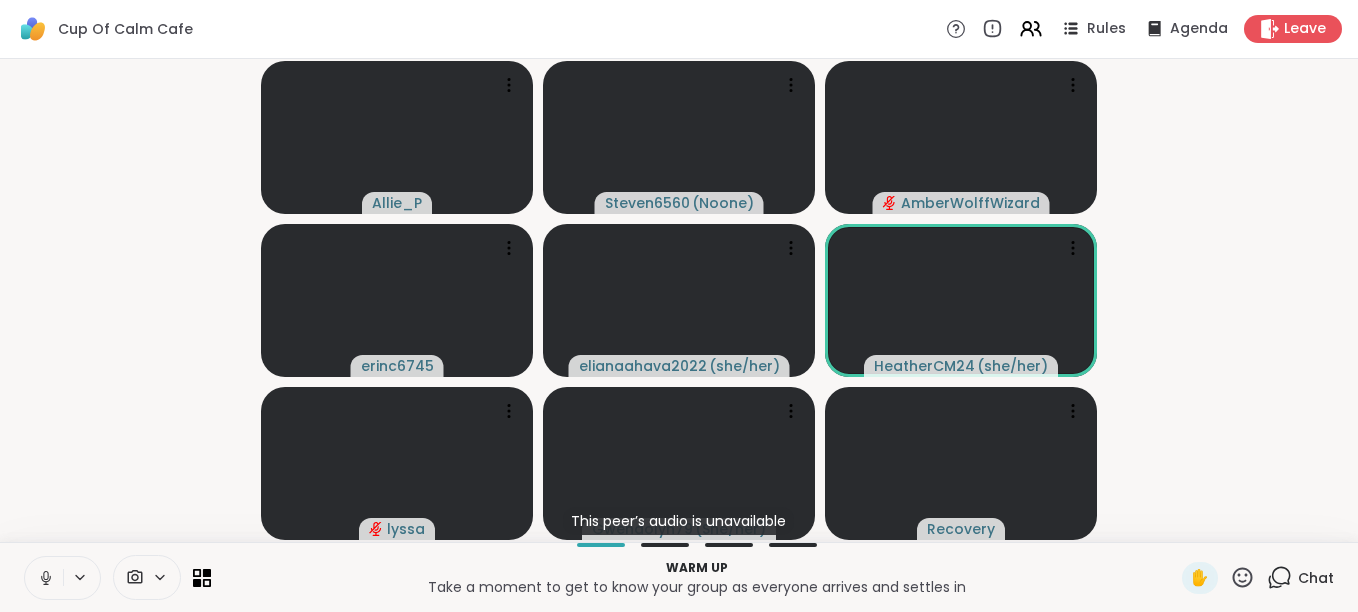 click 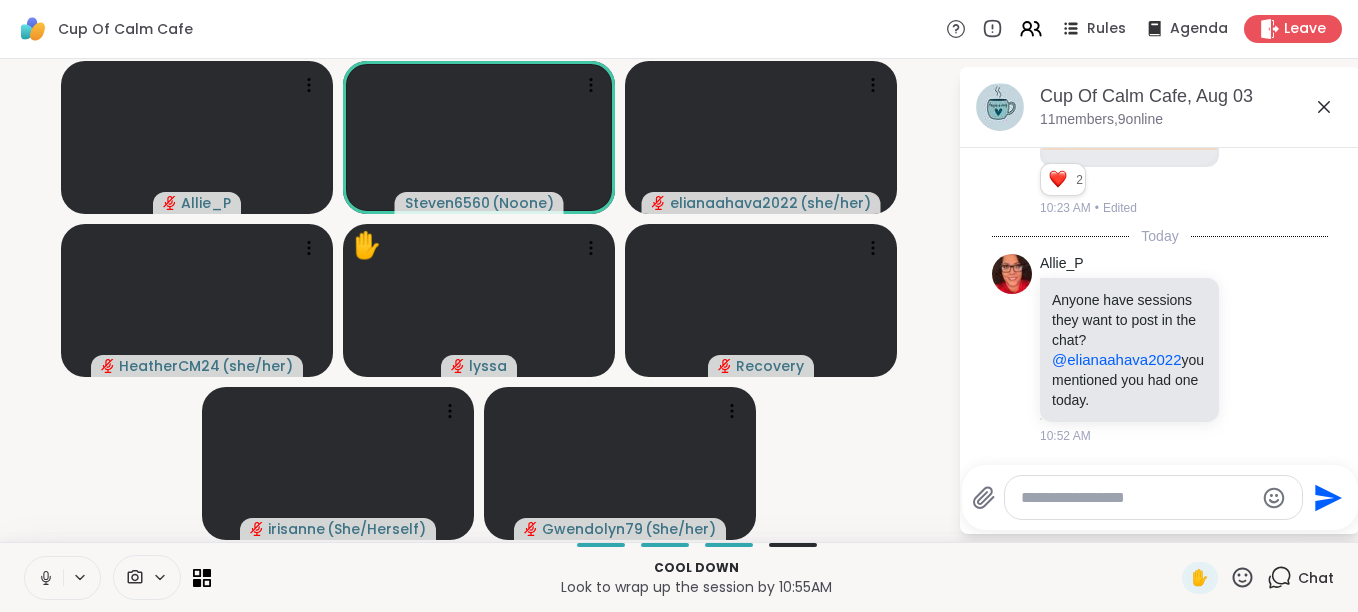 scroll, scrollTop: 1448, scrollLeft: 0, axis: vertical 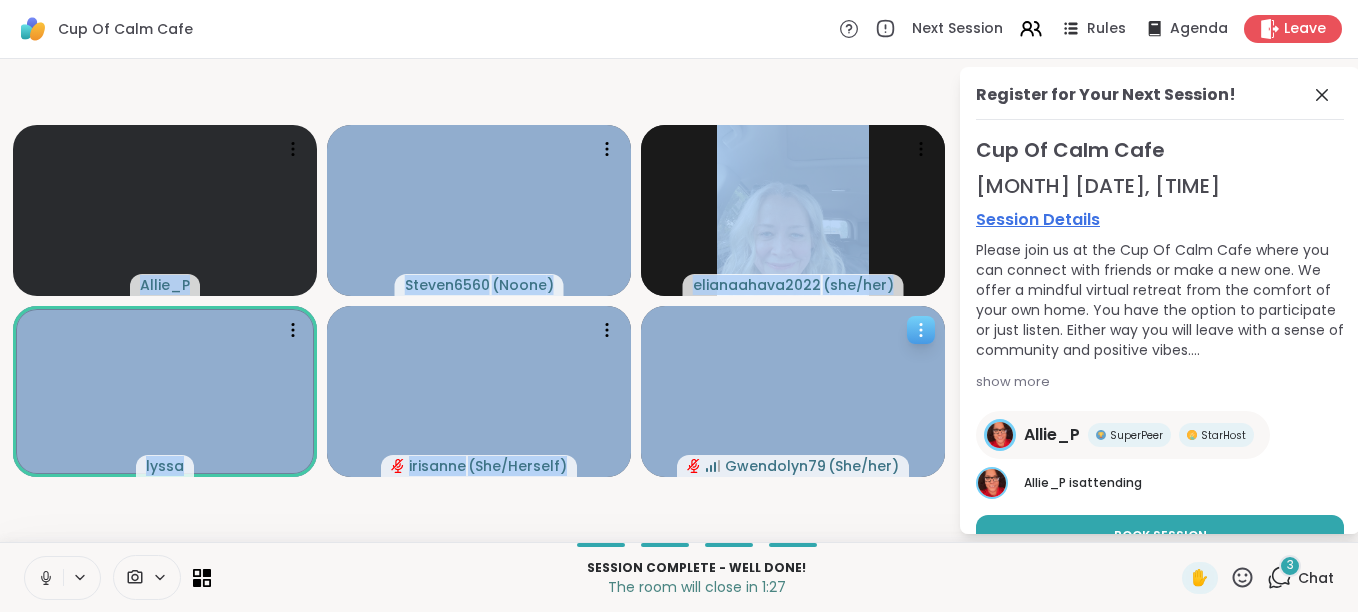 drag, startPoint x: 282, startPoint y: 539, endPoint x: 695, endPoint y: 458, distance: 420.86816 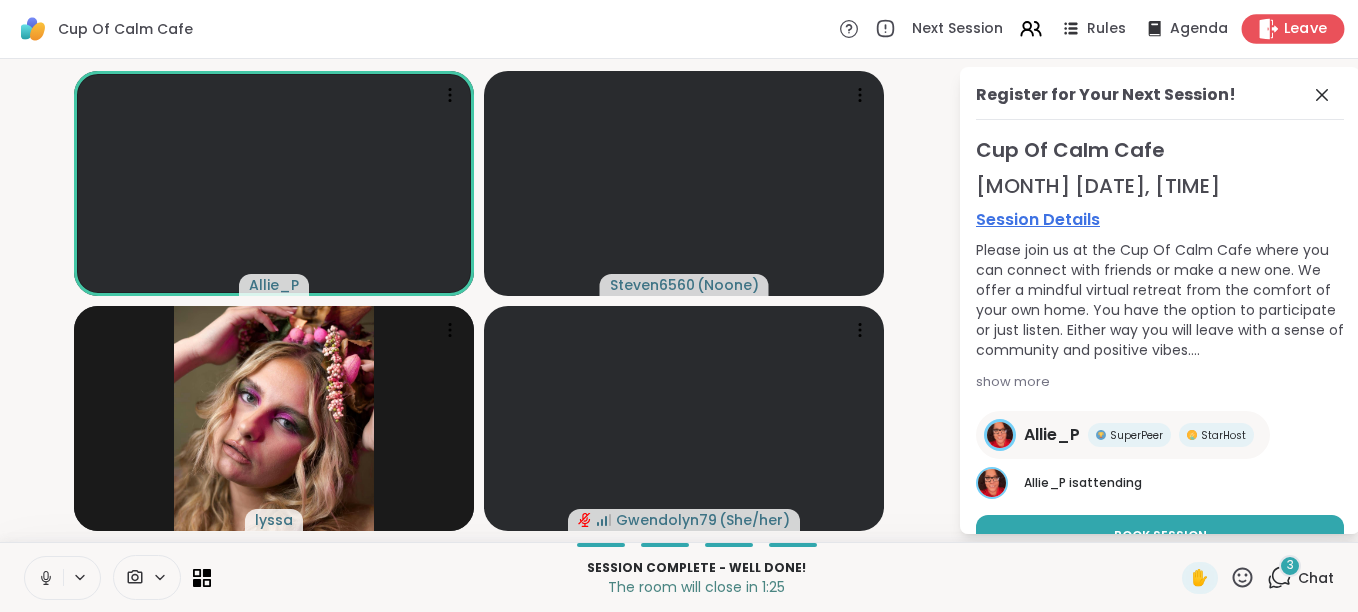 click on "Leave" at bounding box center [1293, 28] 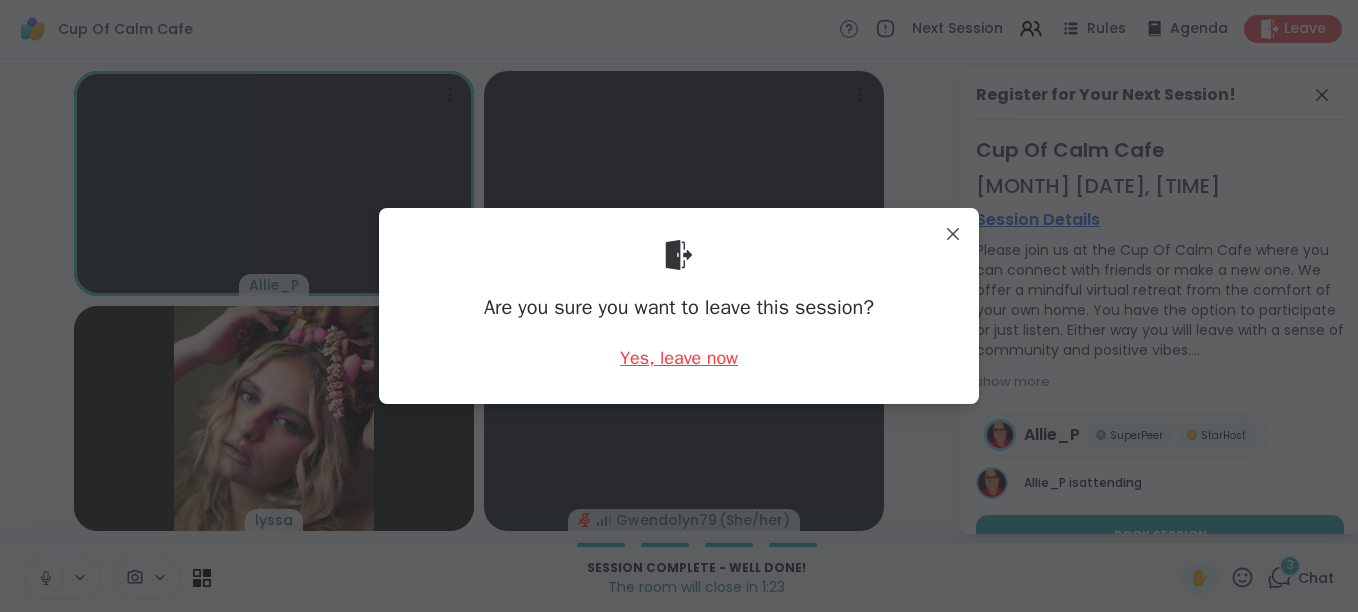 click on "Yes, leave now" at bounding box center (679, 358) 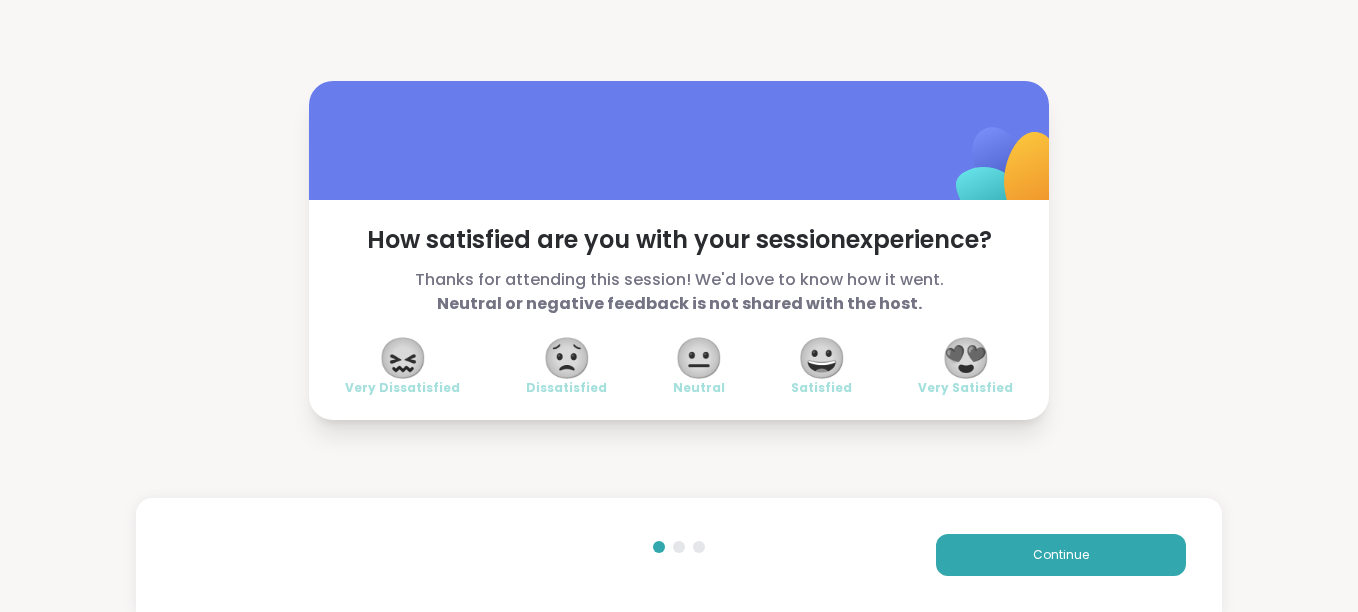 click on "😍" at bounding box center [966, 358] 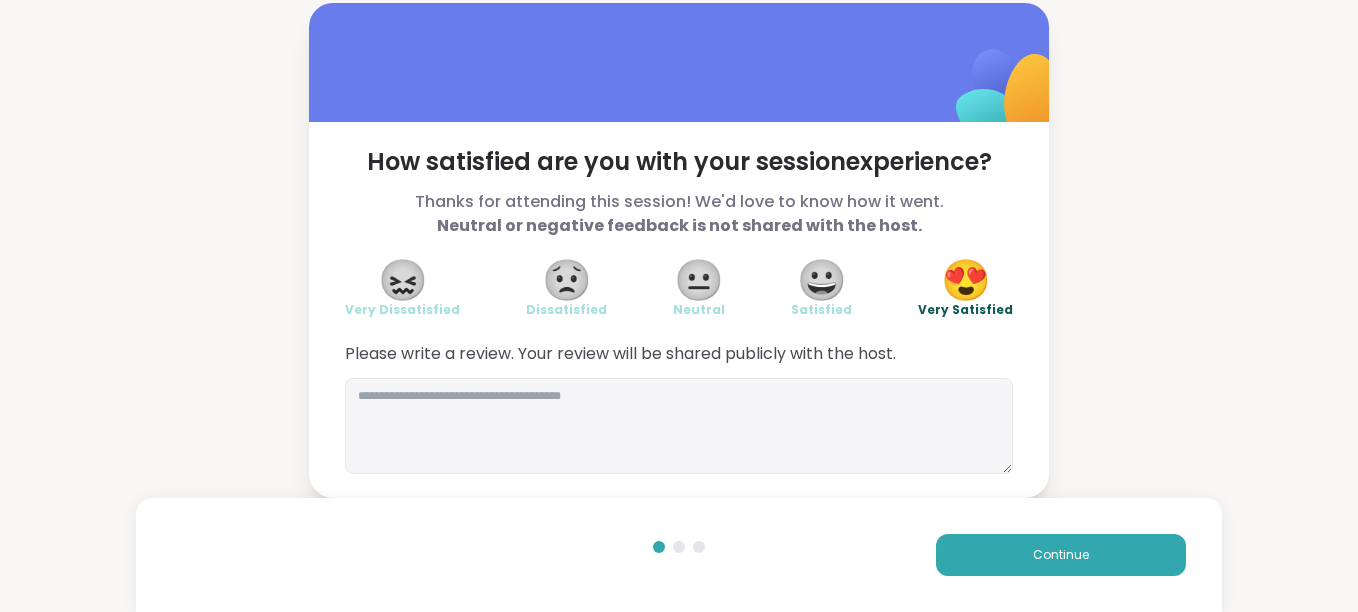 click on "Please write a review. Your review will be shared publicly with the host." at bounding box center (679, 408) 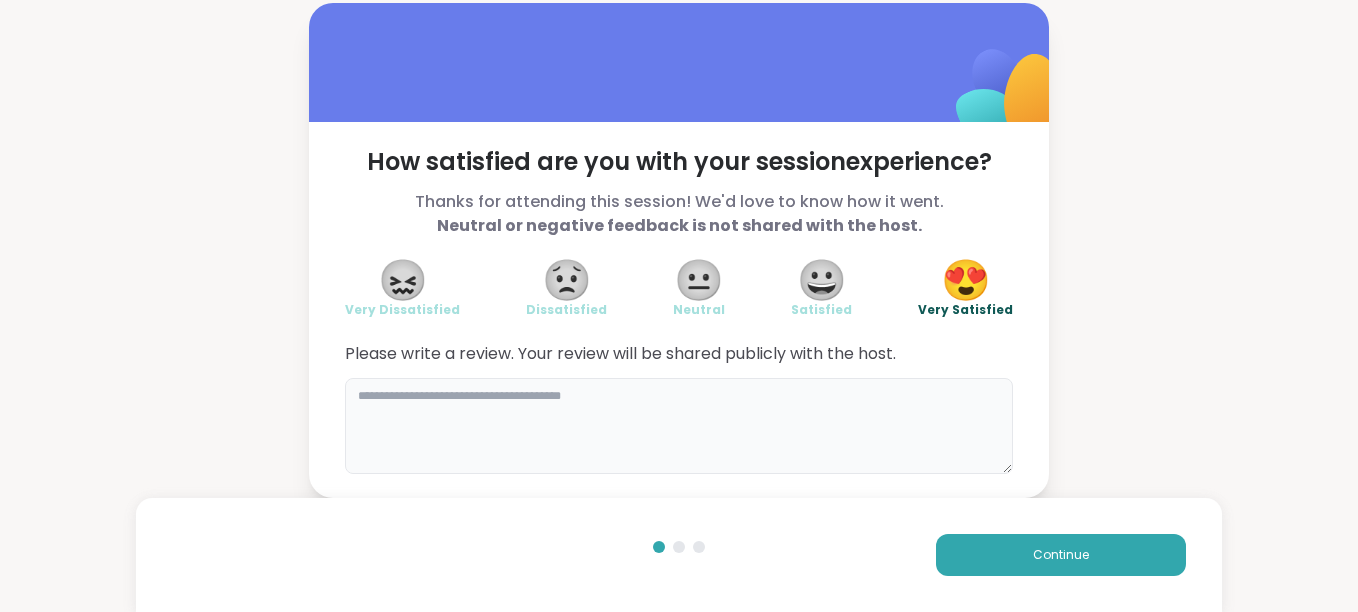 click at bounding box center [679, 426] 